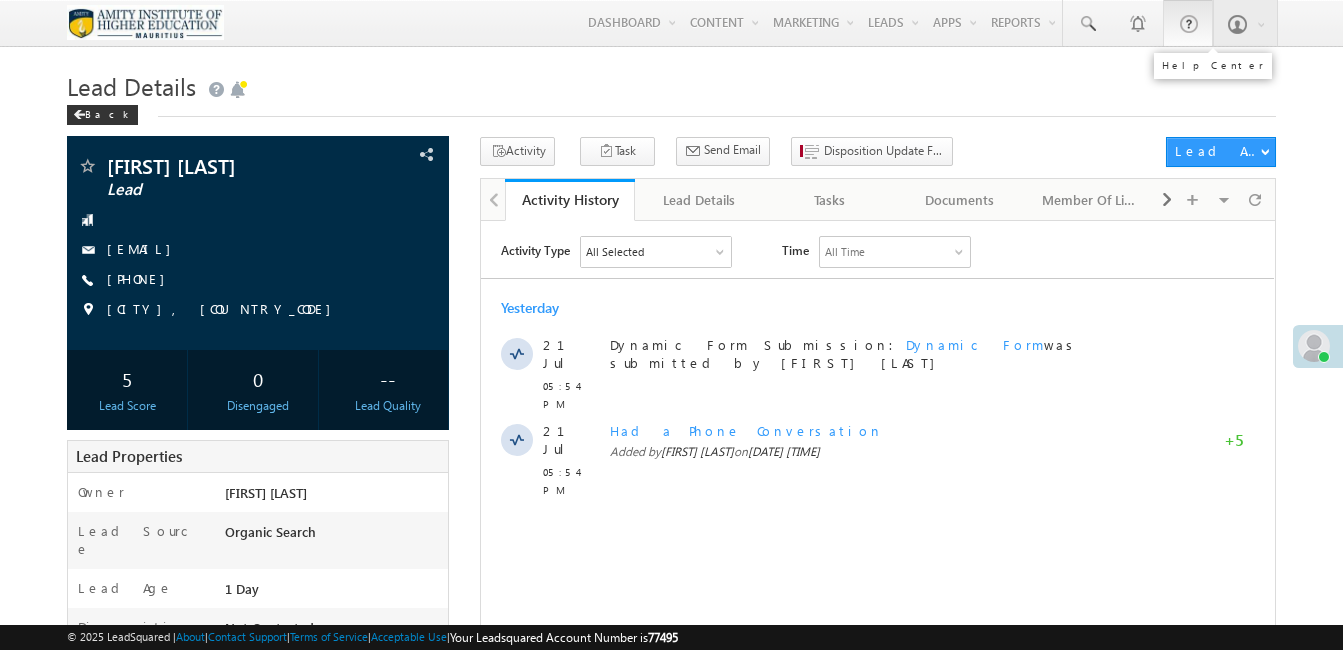 scroll, scrollTop: 0, scrollLeft: 0, axis: both 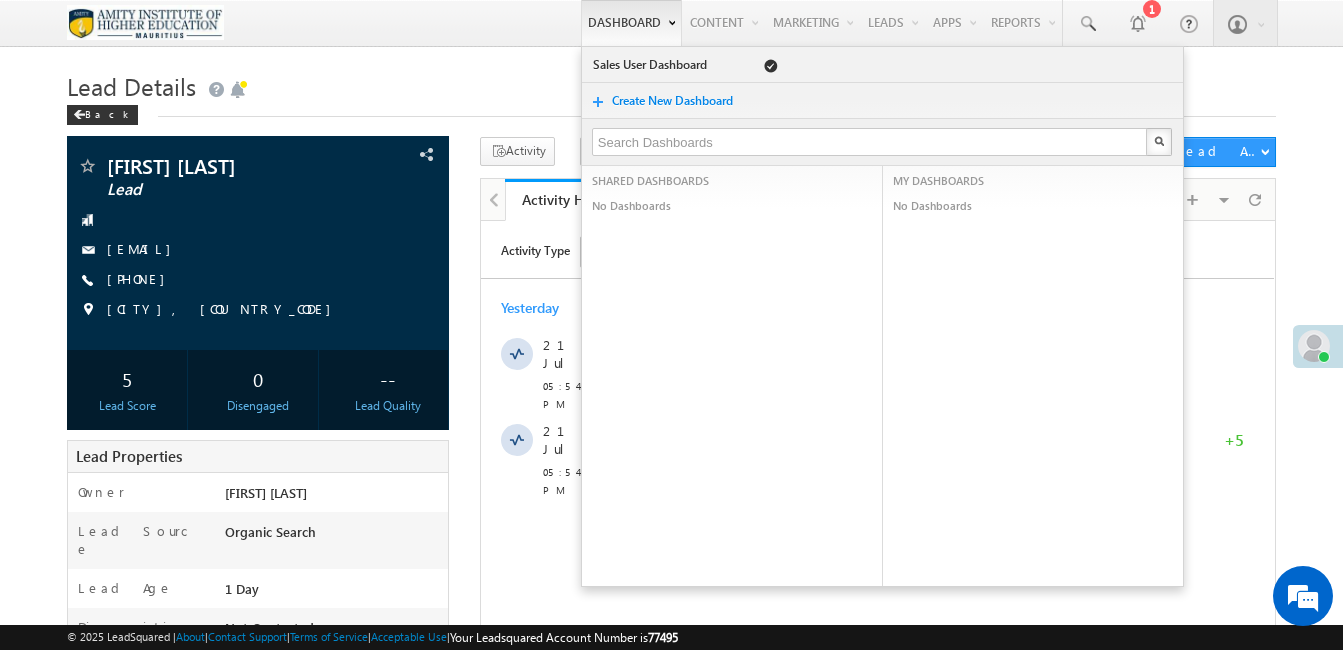 click on "Dashboard" at bounding box center (631, 23) 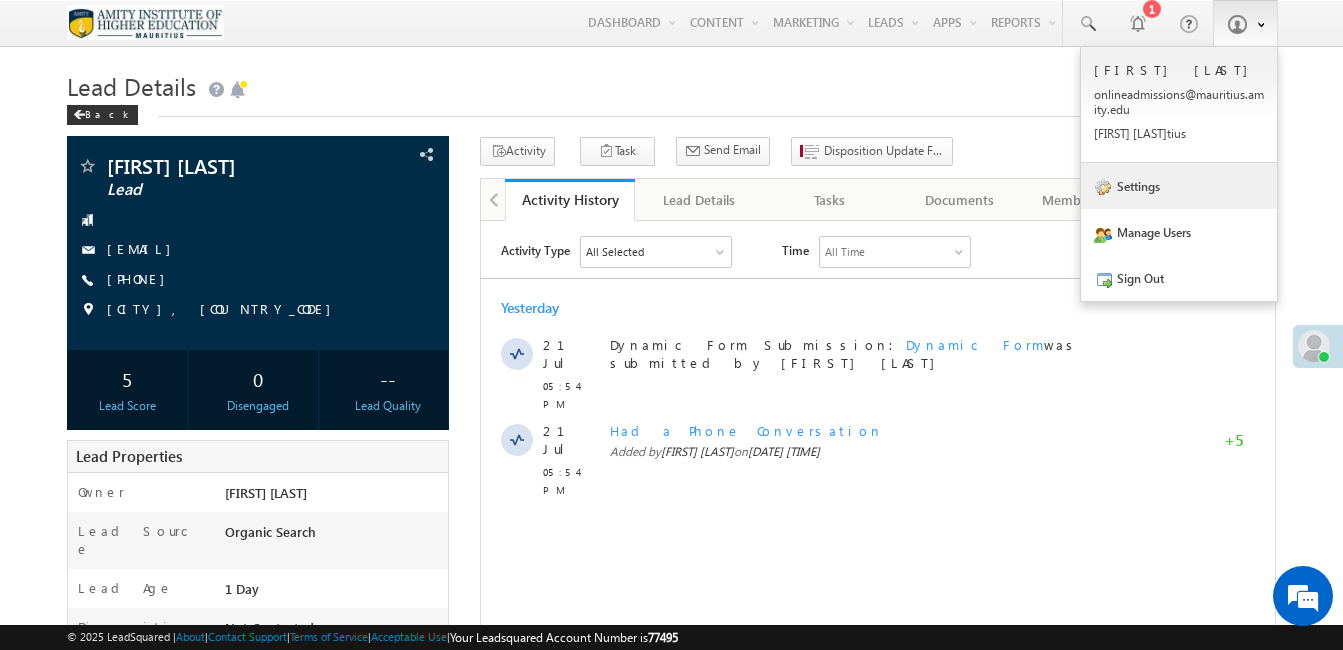 click on "Settings" at bounding box center (1179, 186) 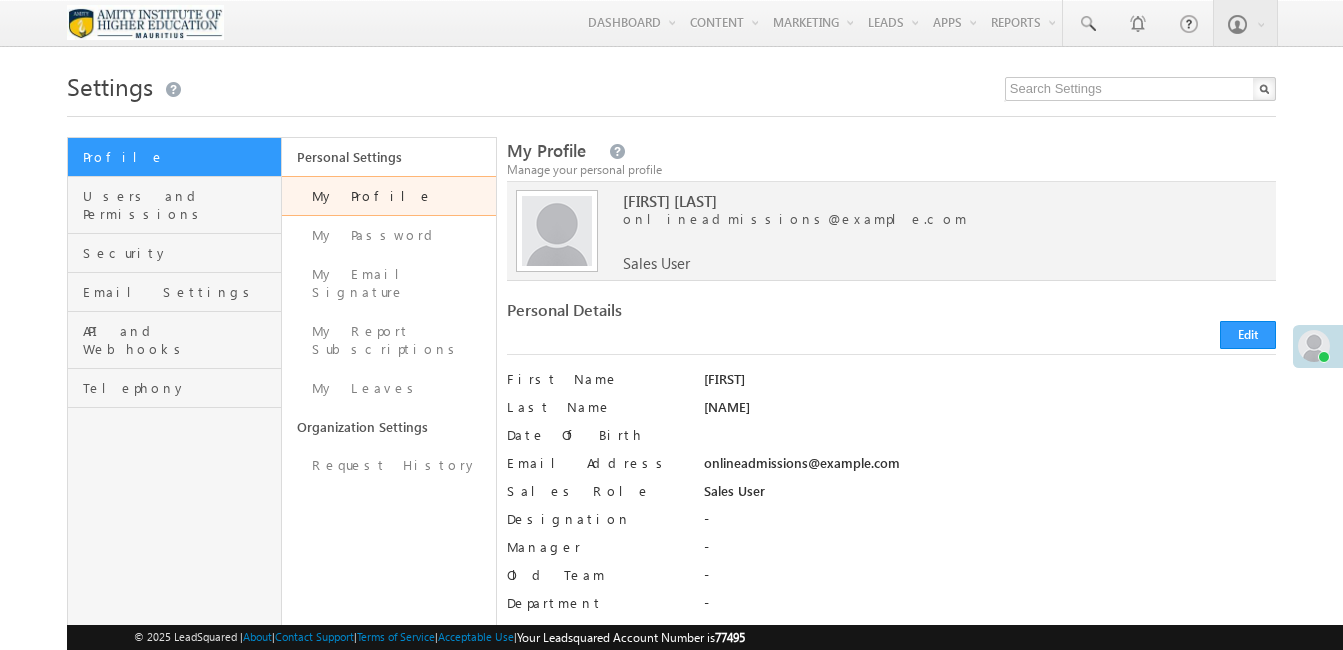 scroll, scrollTop: 0, scrollLeft: 0, axis: both 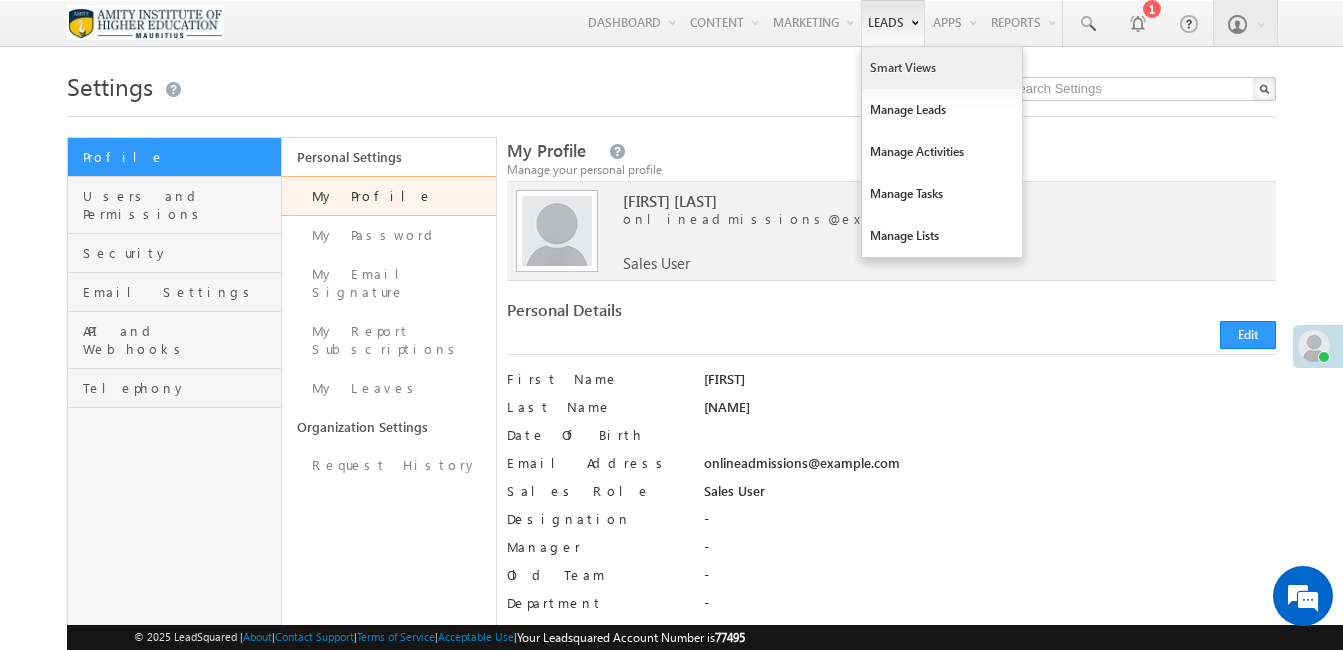 click on "Smart Views" at bounding box center [942, 68] 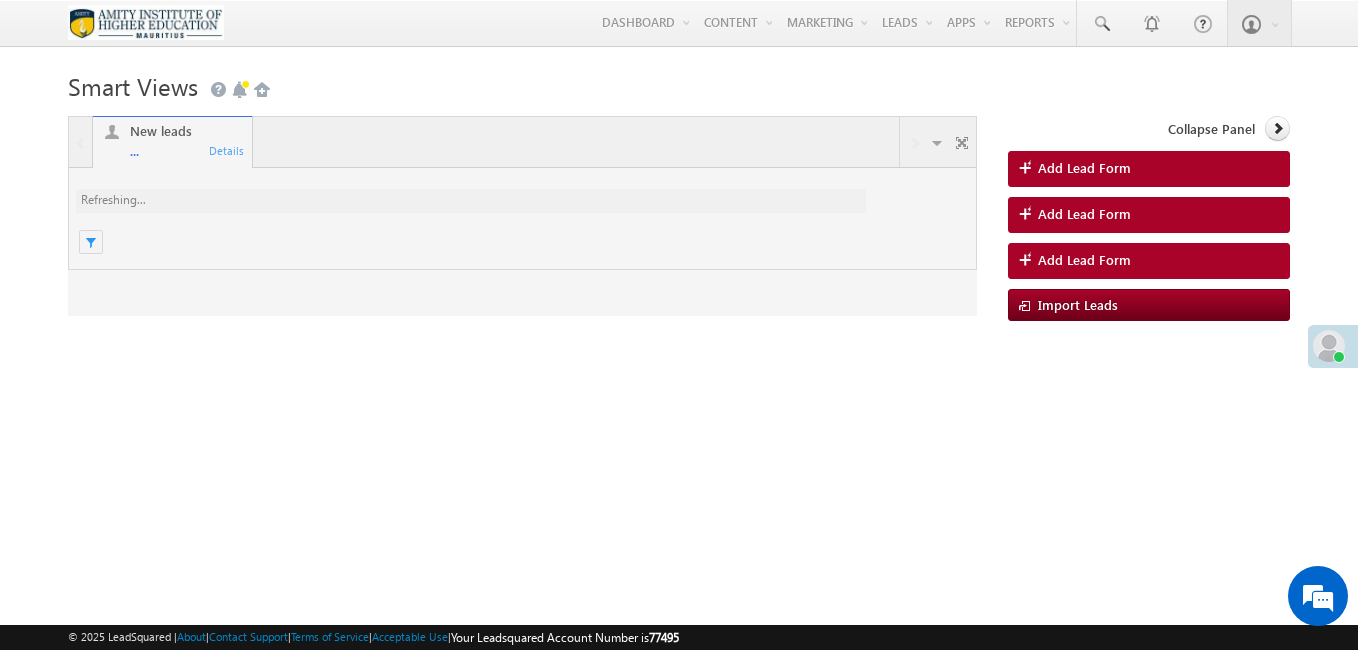 scroll, scrollTop: 0, scrollLeft: 0, axis: both 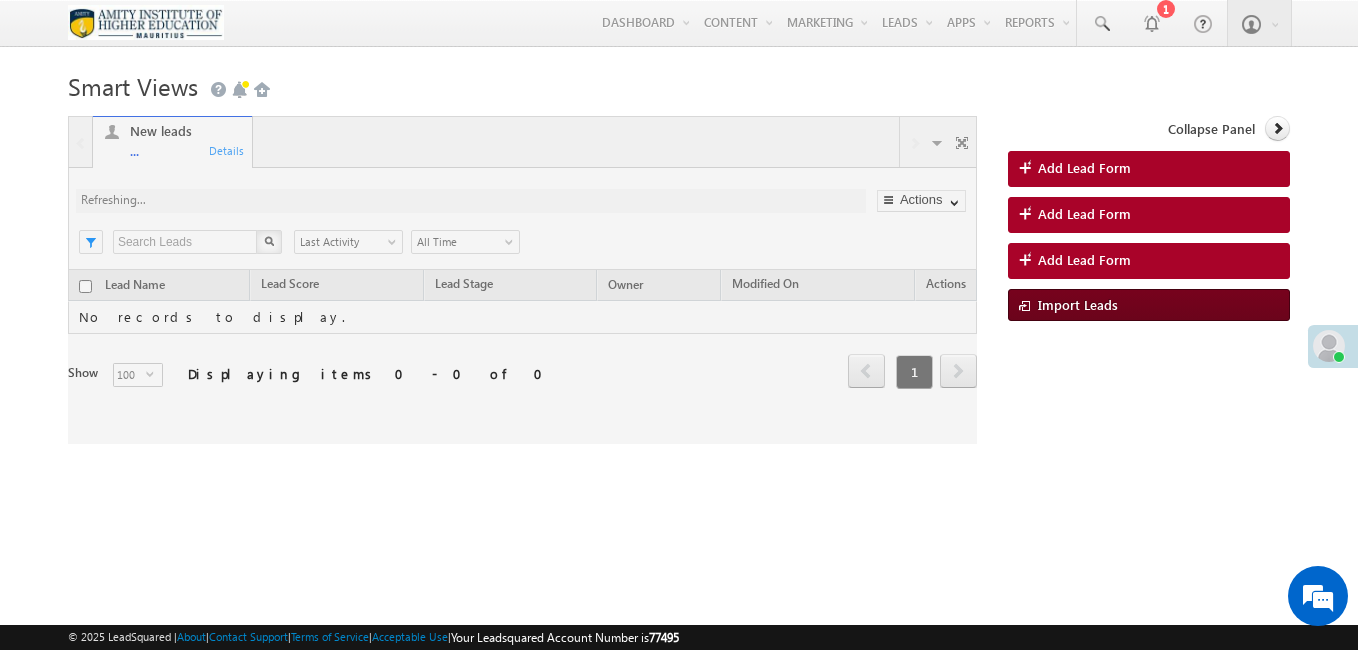 click on "Import Leads" at bounding box center (1078, 304) 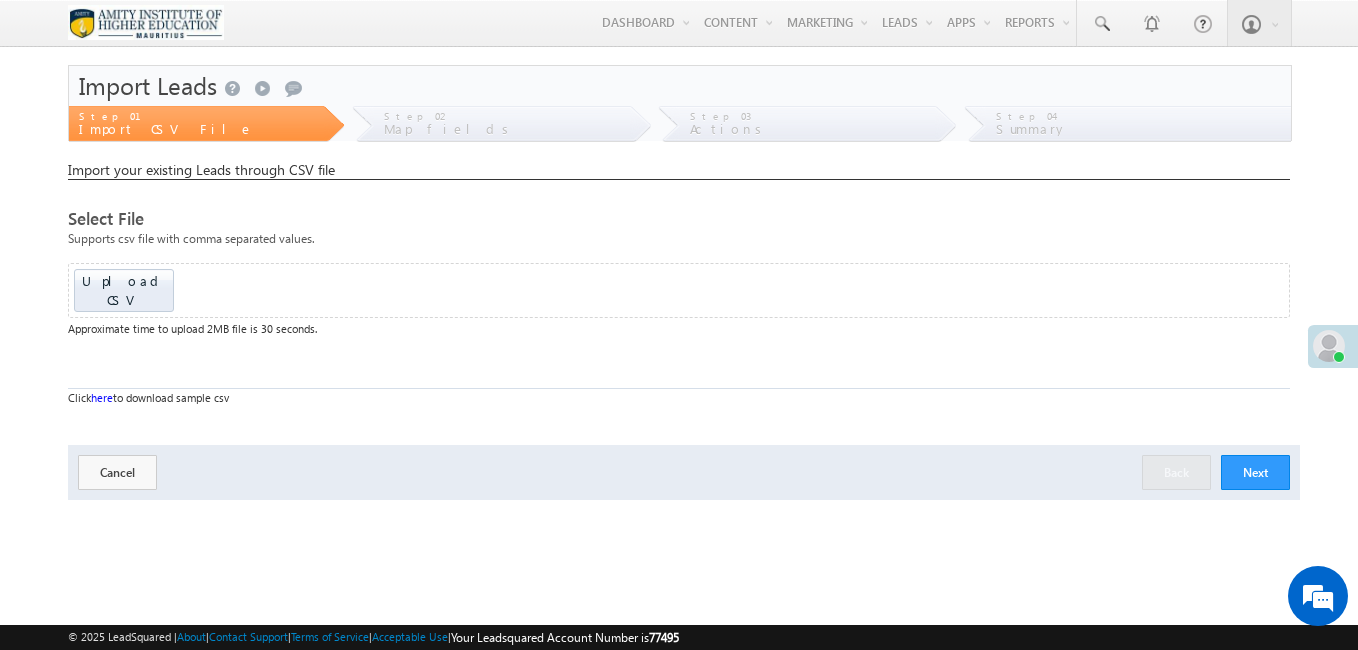 scroll, scrollTop: 0, scrollLeft: 0, axis: both 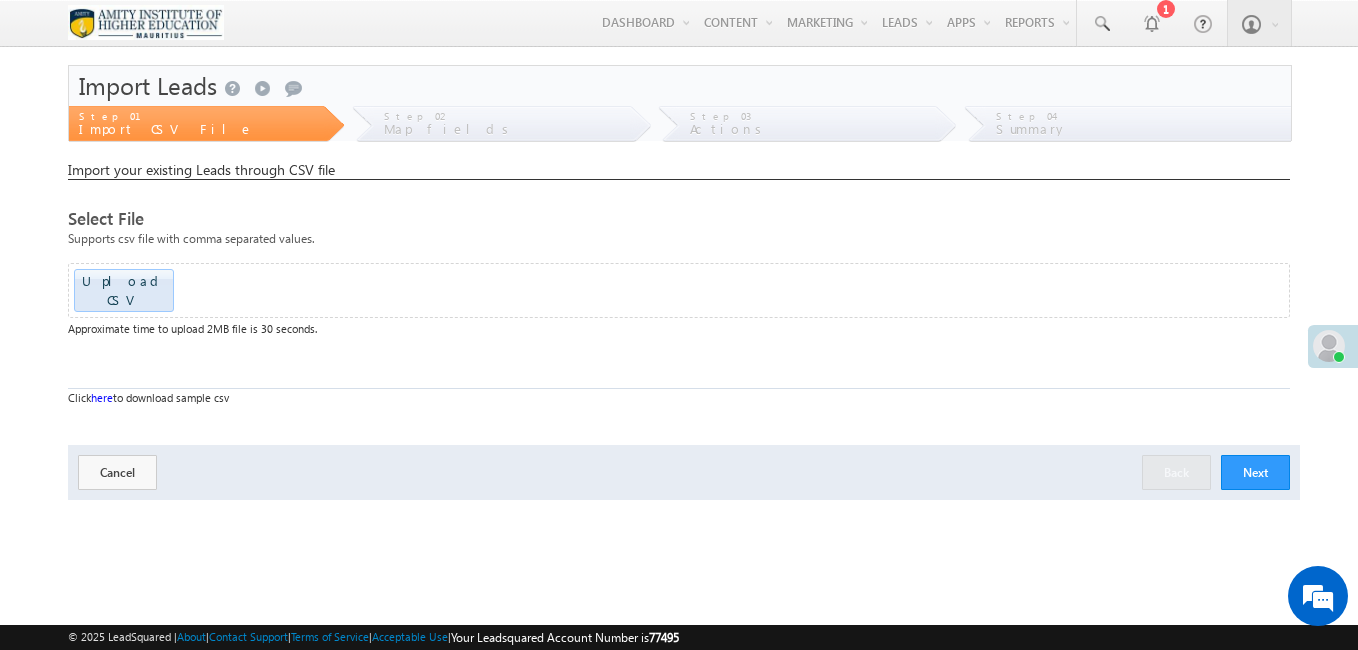 click at bounding box center [-1527, 284] 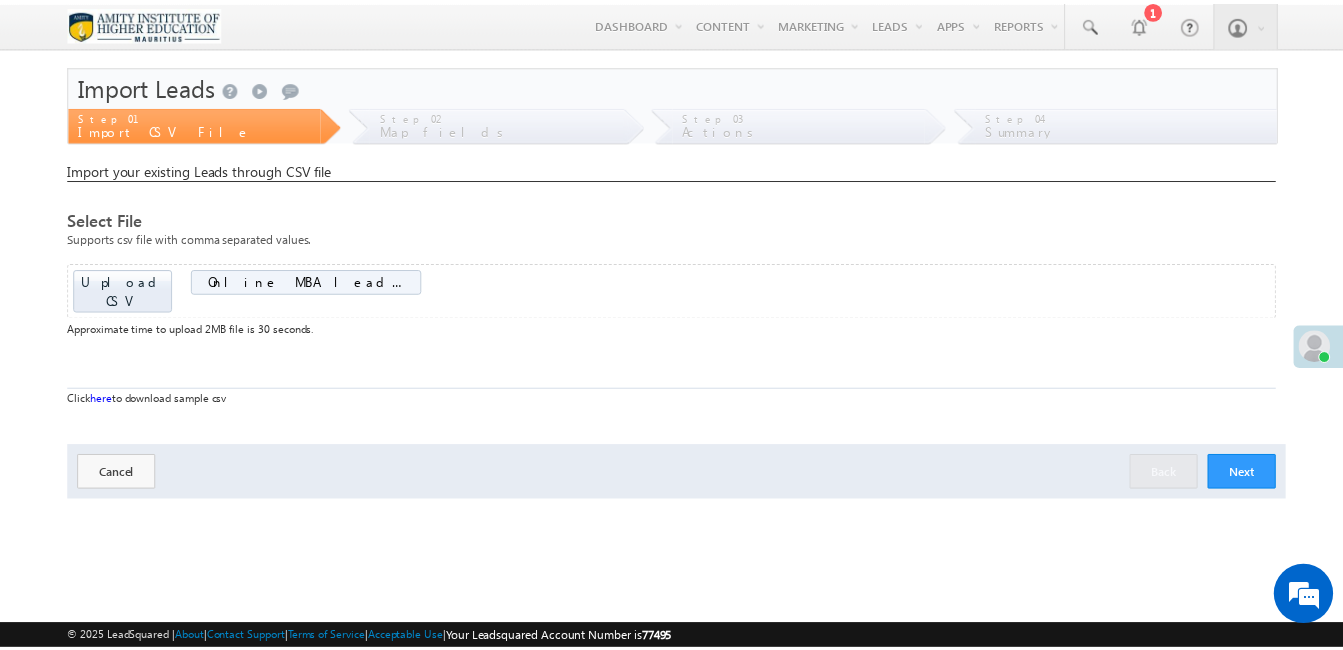 scroll, scrollTop: 0, scrollLeft: 0, axis: both 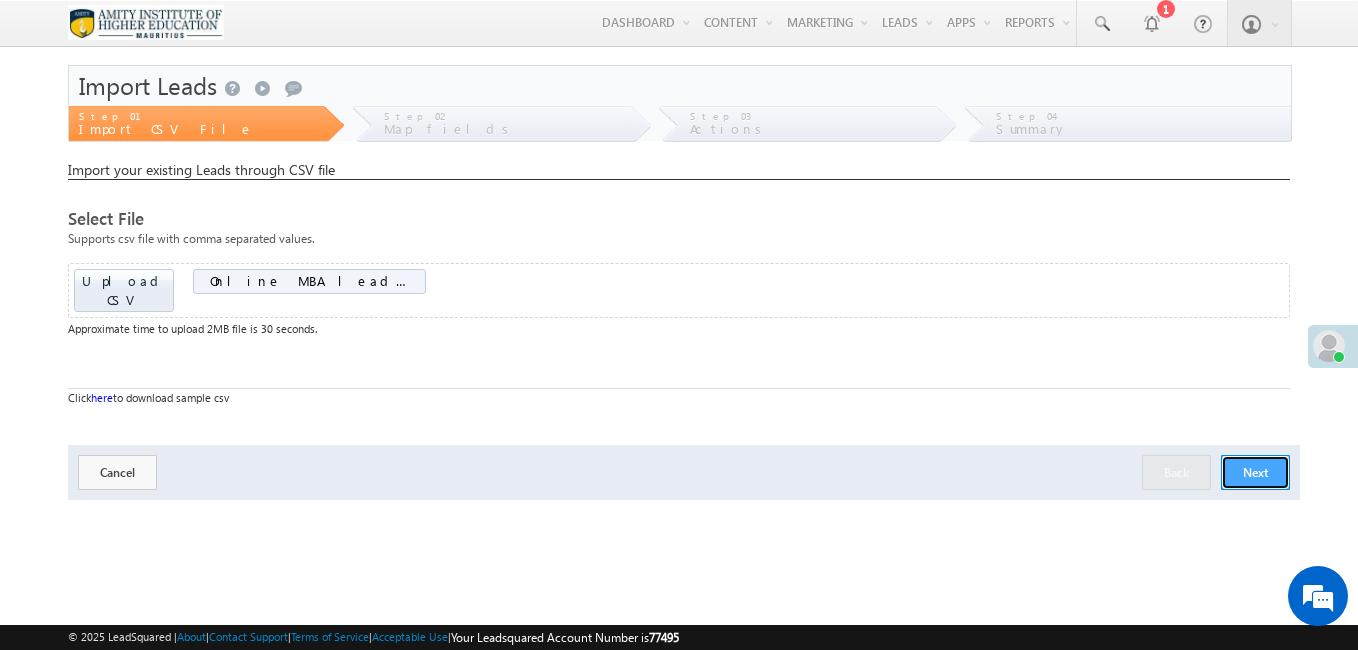 click on "Next" at bounding box center [1255, 472] 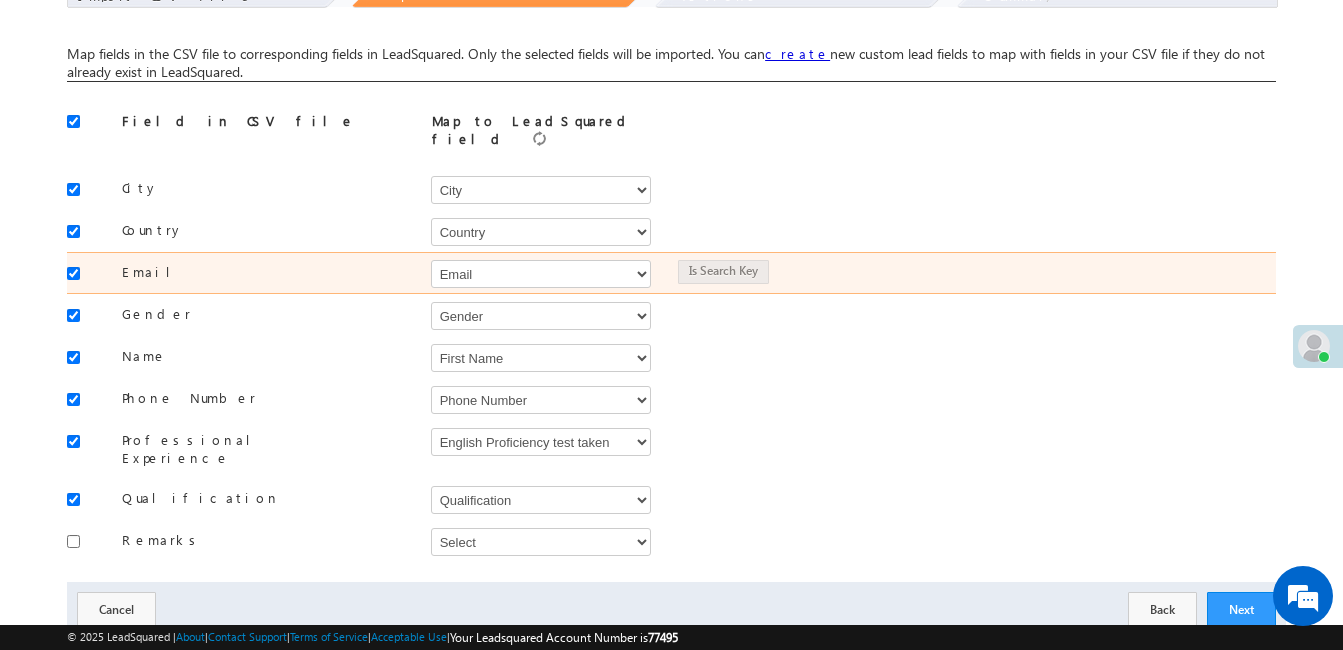 scroll, scrollTop: 177, scrollLeft: 0, axis: vertical 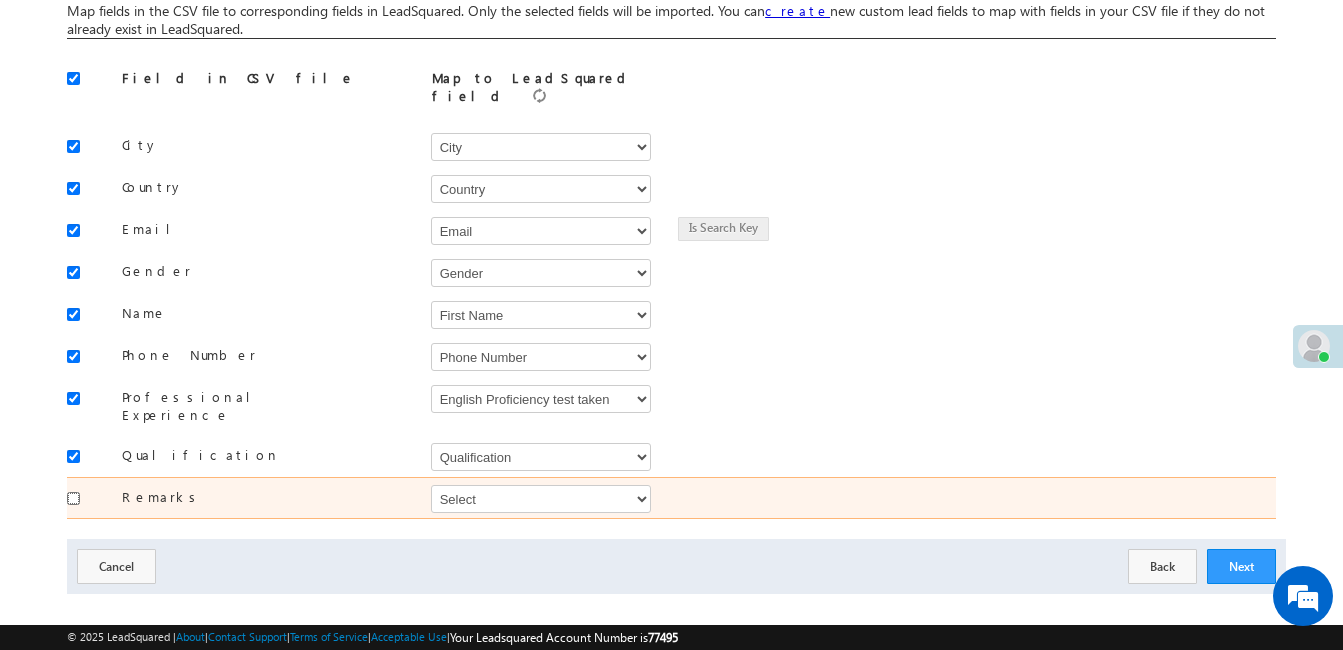 click at bounding box center (73, 498) 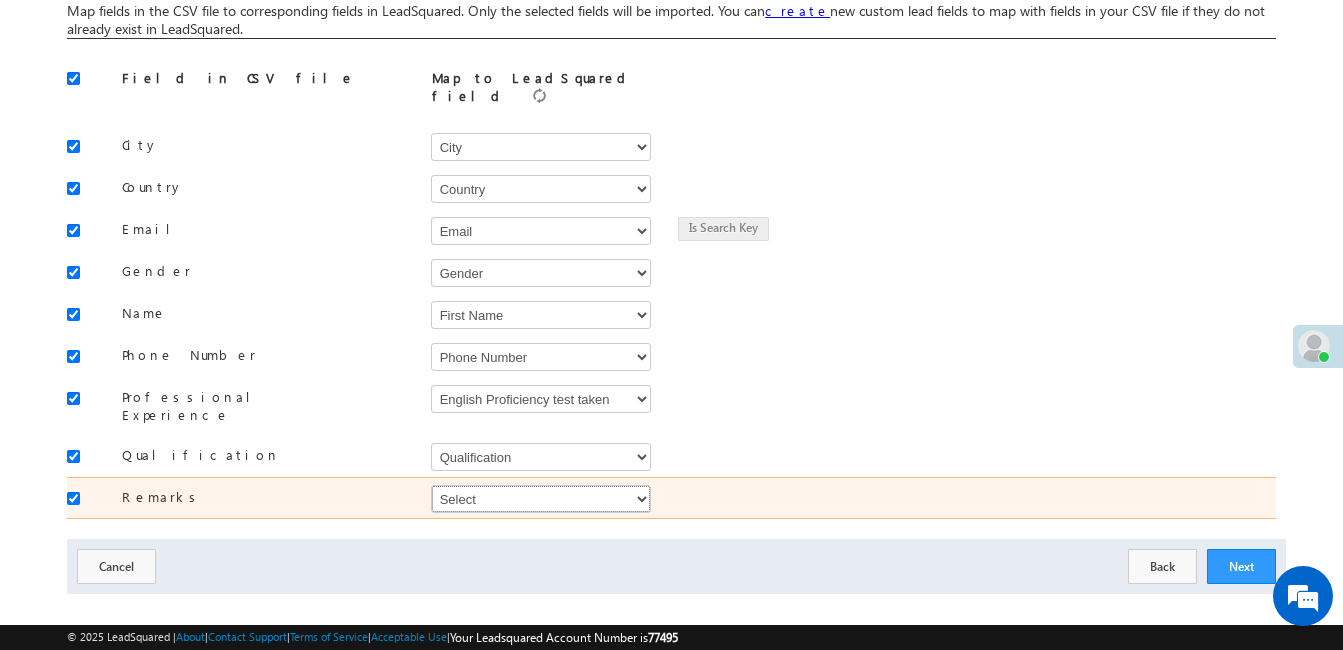 click on "Select Select Address 1 Address 2 Alternate Mobile Number Any specific university or program Campus City Company counselling mode Country Country Geotagging Course Created On Creative Current Organization Date of Birth Disposition DNP Count Do Not Call Do Not Email Do Not SMS Do Not Track Do you have a valid passport Do you have scholarships Dropped Off Reason Email English Proficiency test taken  First Name Form Number Full Name Gender Have you Completed Graduation Have you Completed Post Graduation Have you Completed XII Class Highest Degree Intake Interested Country intProgram intUniv intUniversity Job Title Keyword Last Call Notes Last Name Latitude Lead Source Lead Stage Longitude Medium Next Call Date and Time Not Interested Reason Notes Occupation Order Value Owner Passport Photo - Status Percentage Scored in Graduation Percentage Scored in Post Graduation Percentage Scored in X Class Percentage scored in XII Class percentageinUG Phone Number Program Interested For Program Name Promotional Video Link" at bounding box center [541, 499] 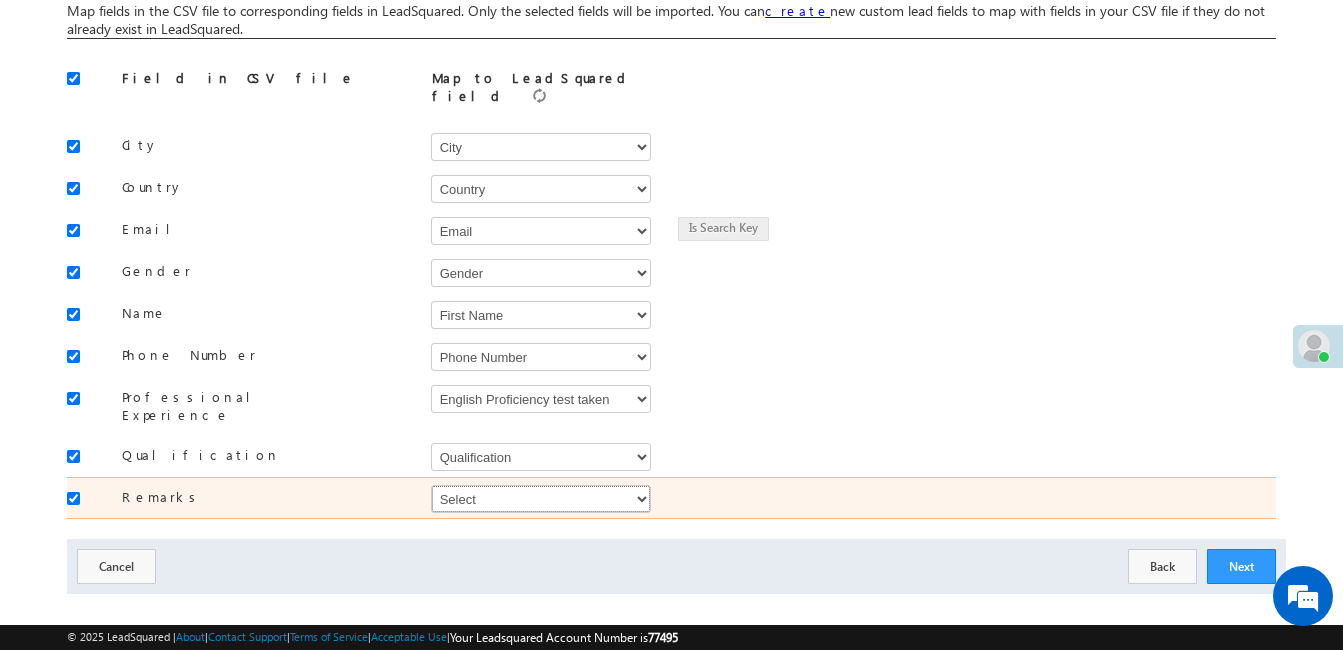 select on "mx_Last_Call_Notes" 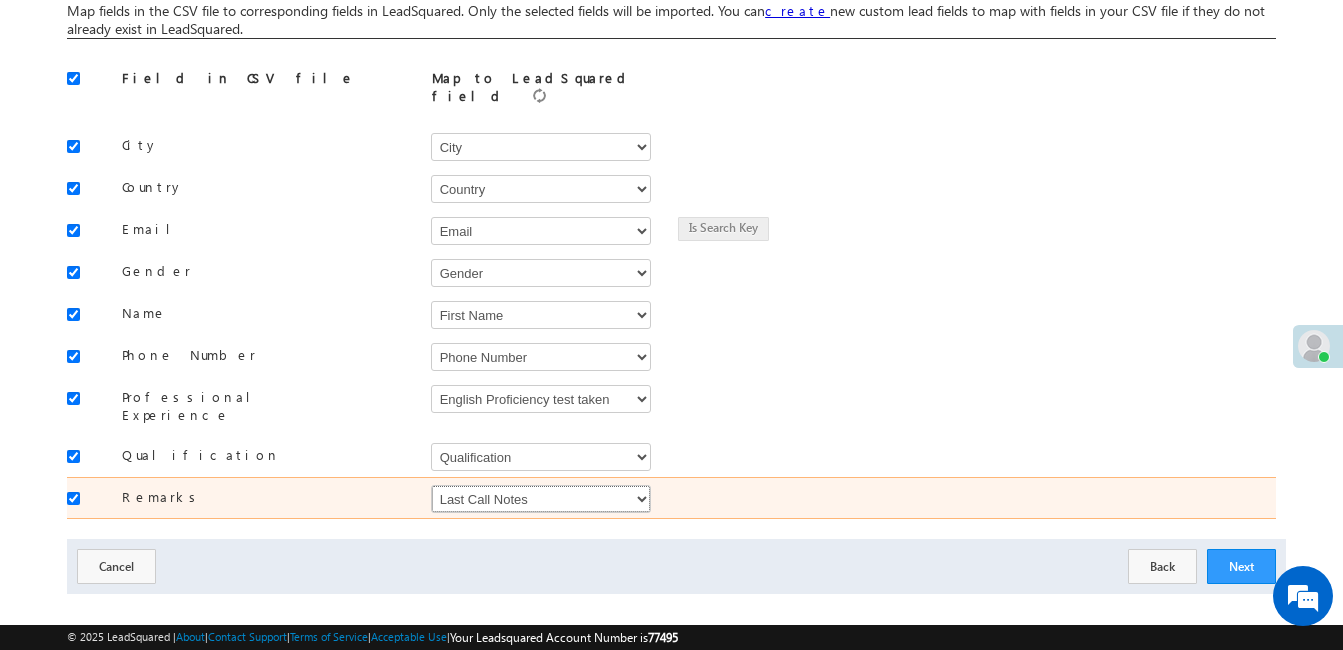 click on "Select Select Address 1 Address 2 Alternate Mobile Number Any specific university or program Campus City Company counselling mode Country Country Geotagging Course Created On Creative Current Organization Date of Birth Disposition DNP Count Do Not Call Do Not Email Do Not SMS Do Not Track Do you have a valid passport Do you have scholarships Dropped Off Reason Email English Proficiency test taken  First Name Form Number Full Name Gender Have you Completed Graduation Have you Completed Post Graduation Have you Completed XII Class Highest Degree Intake Interested Country intProgram intUniv intUniversity Job Title Keyword Last Call Notes Last Name Latitude Lead Source Lead Stage Longitude Medium Next Call Date and Time Not Interested Reason Notes Occupation Order Value Owner Passport Photo - Status Percentage Scored in Graduation Percentage Scored in Post Graduation Percentage Scored in X Class Percentage scored in XII Class percentageinUG Phone Number Program Interested For Program Name Promotional Video Link" at bounding box center [541, 499] 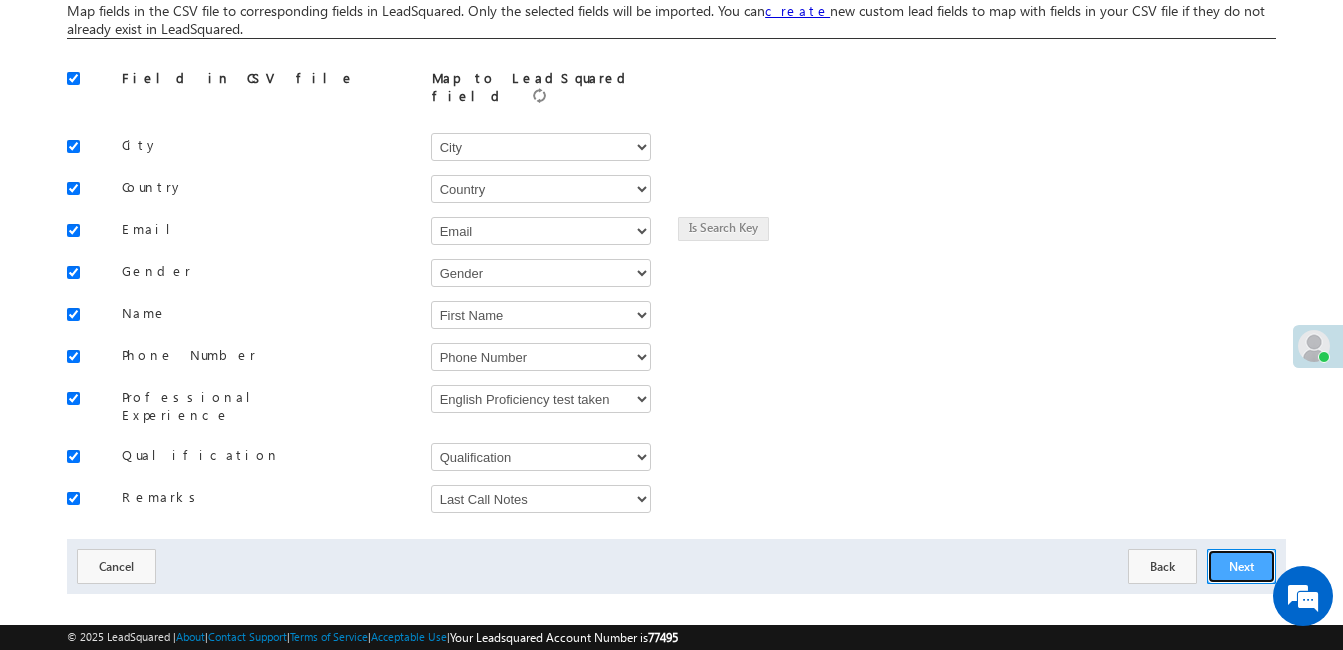 click on "Next" at bounding box center (1241, 566) 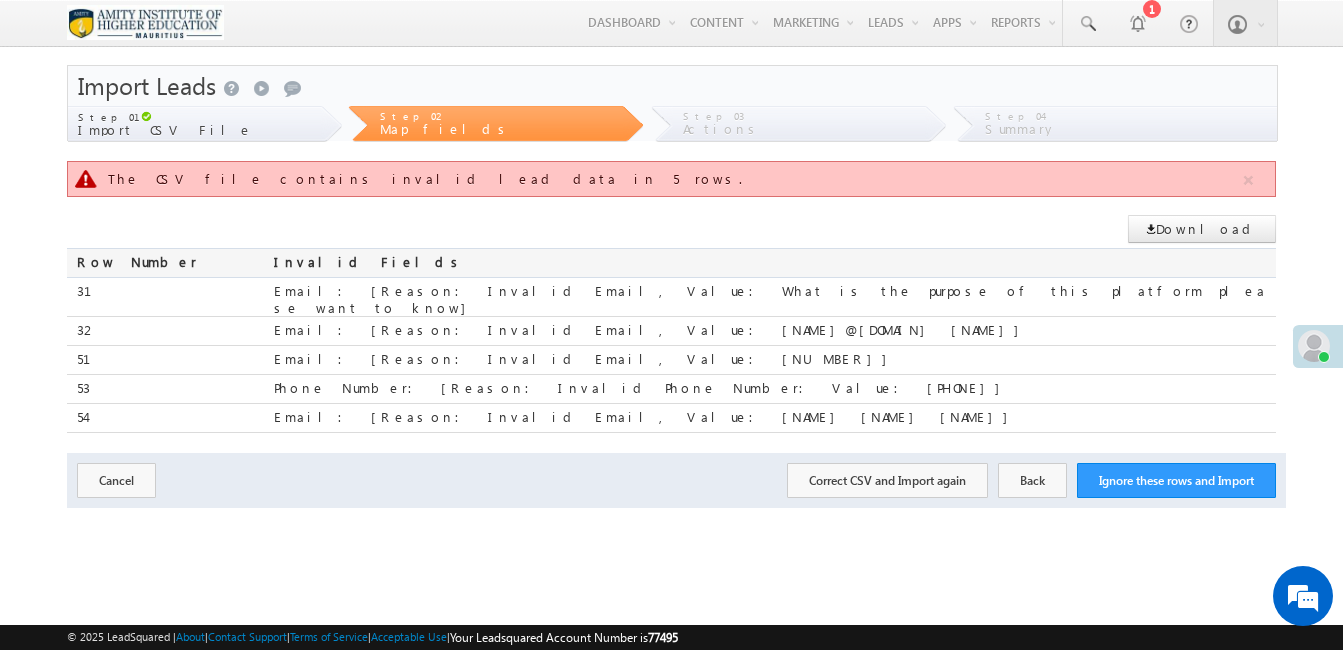scroll, scrollTop: 0, scrollLeft: 0, axis: both 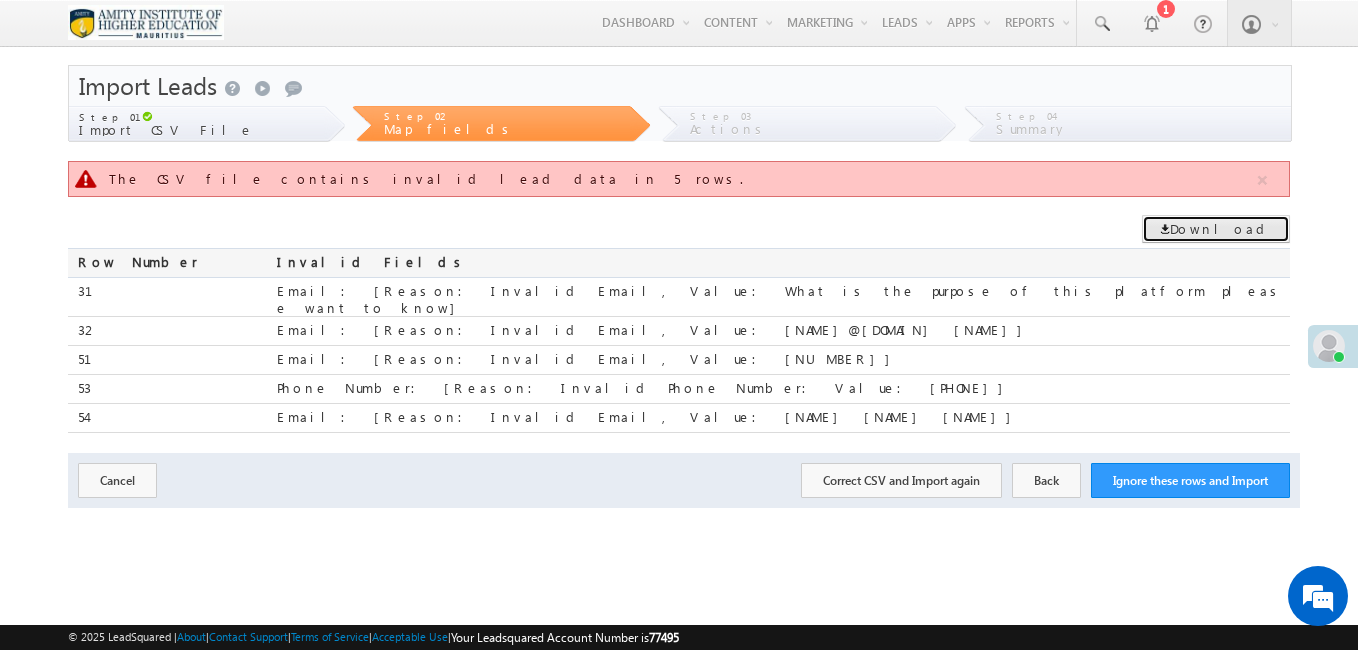 click on "Download" at bounding box center [1216, 229] 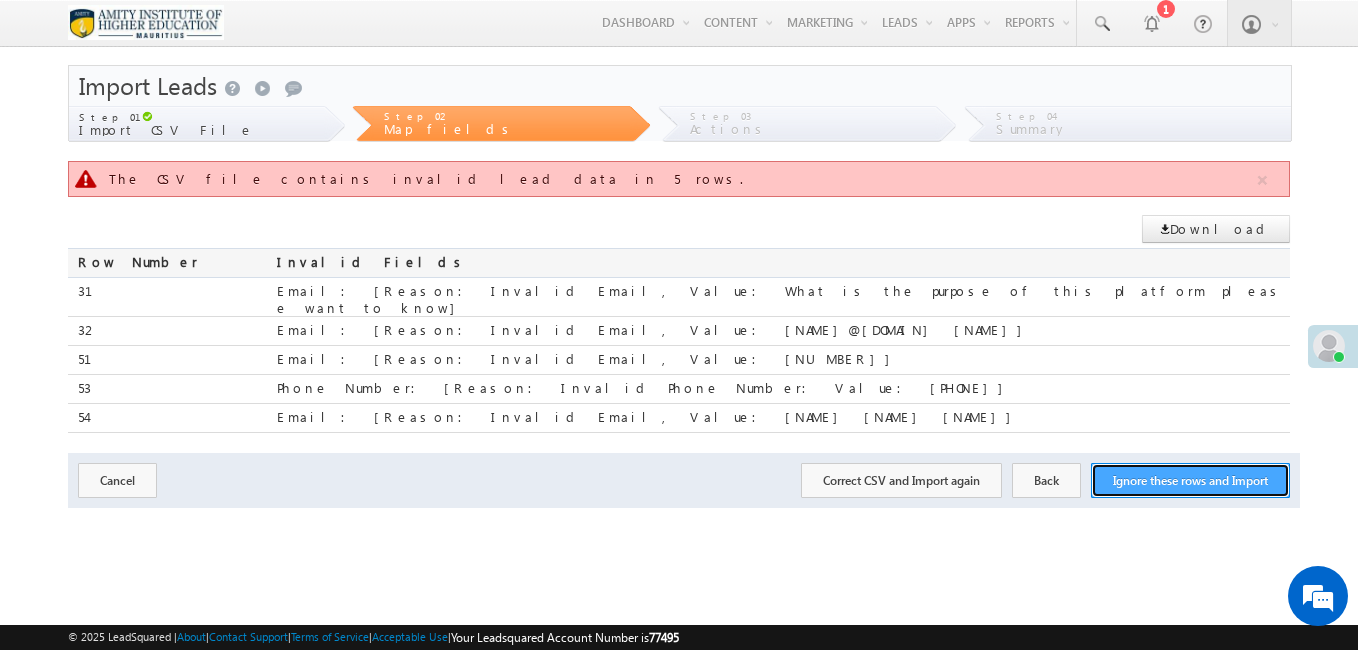 click on "Ignore these rows and Import" at bounding box center [1190, 480] 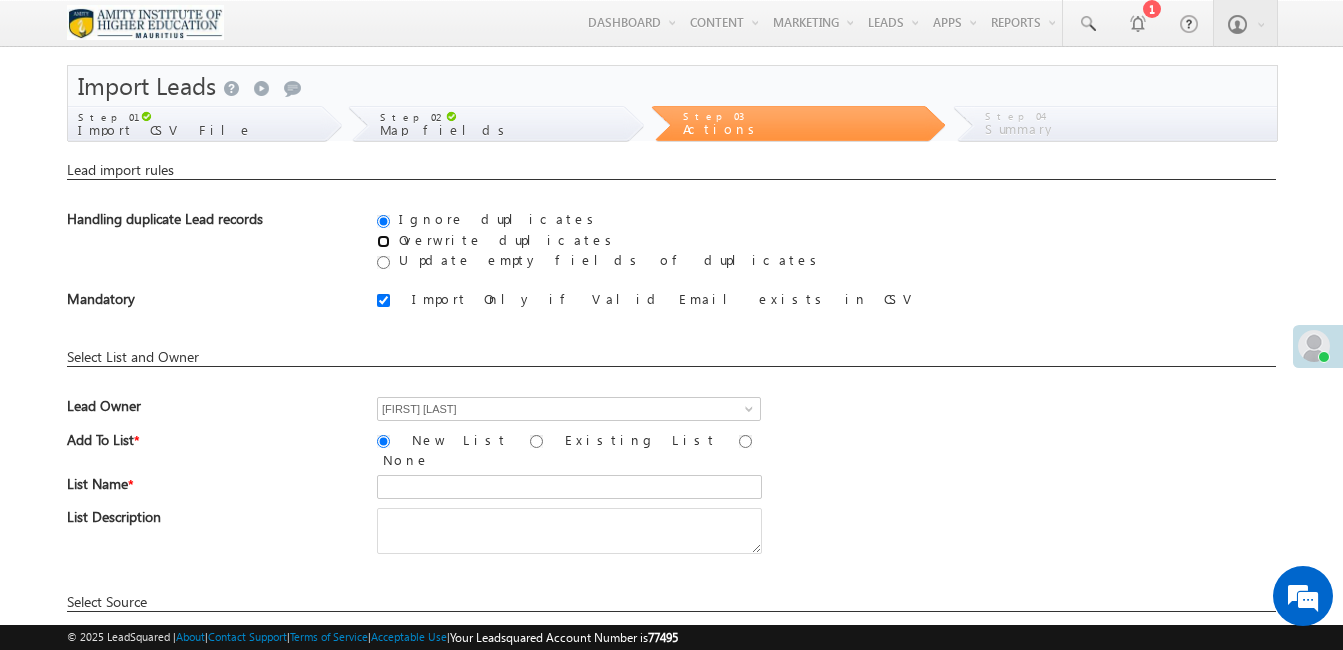 click on "Overwrite duplicates" at bounding box center [383, 241] 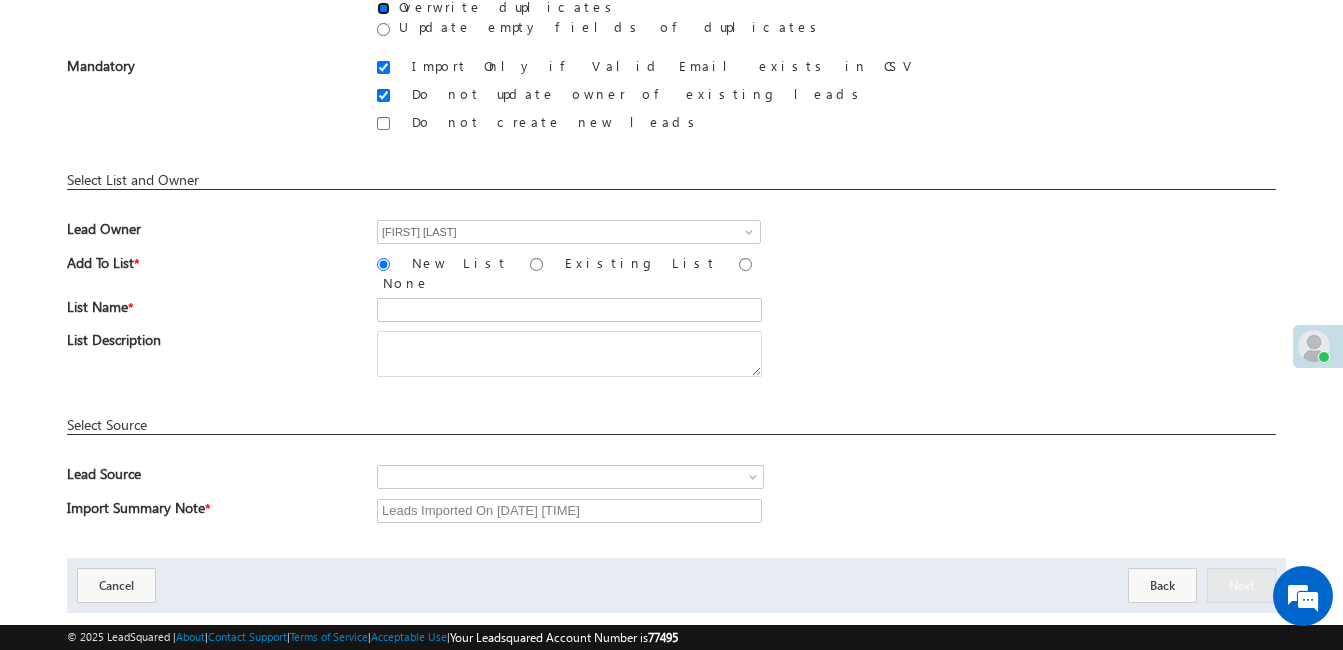 scroll, scrollTop: 346, scrollLeft: 0, axis: vertical 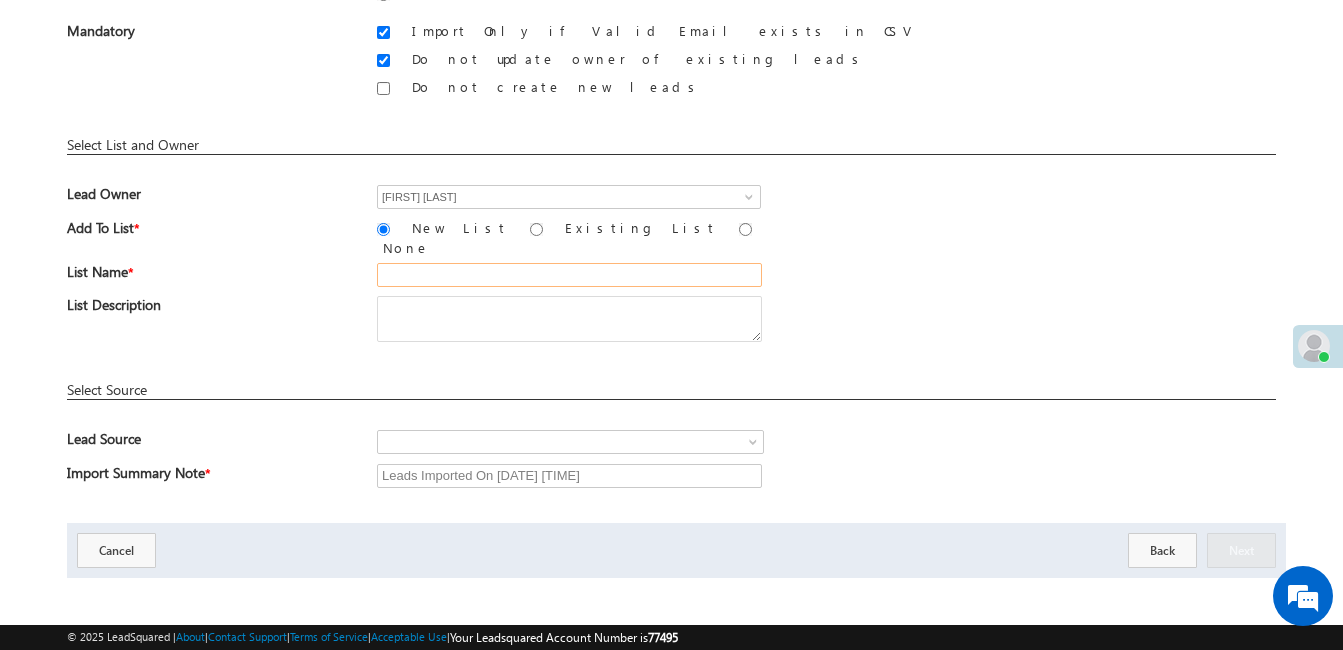 click at bounding box center [569, 275] 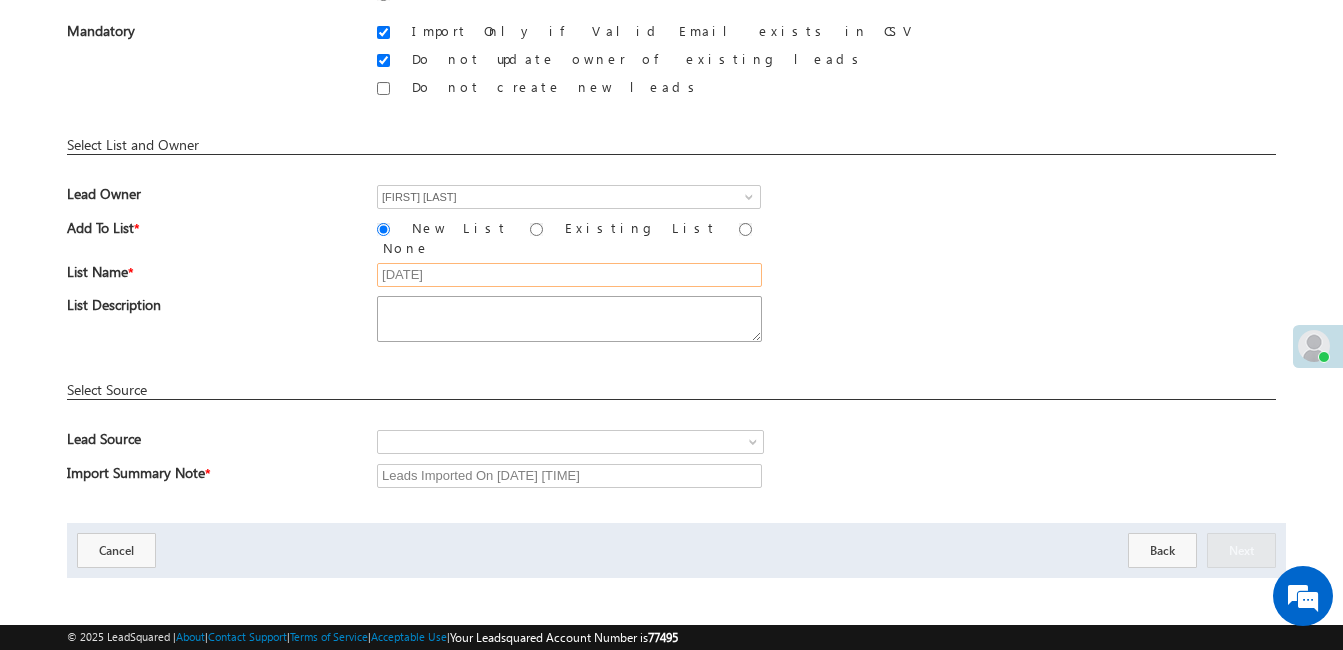 type on "22 July 2025" 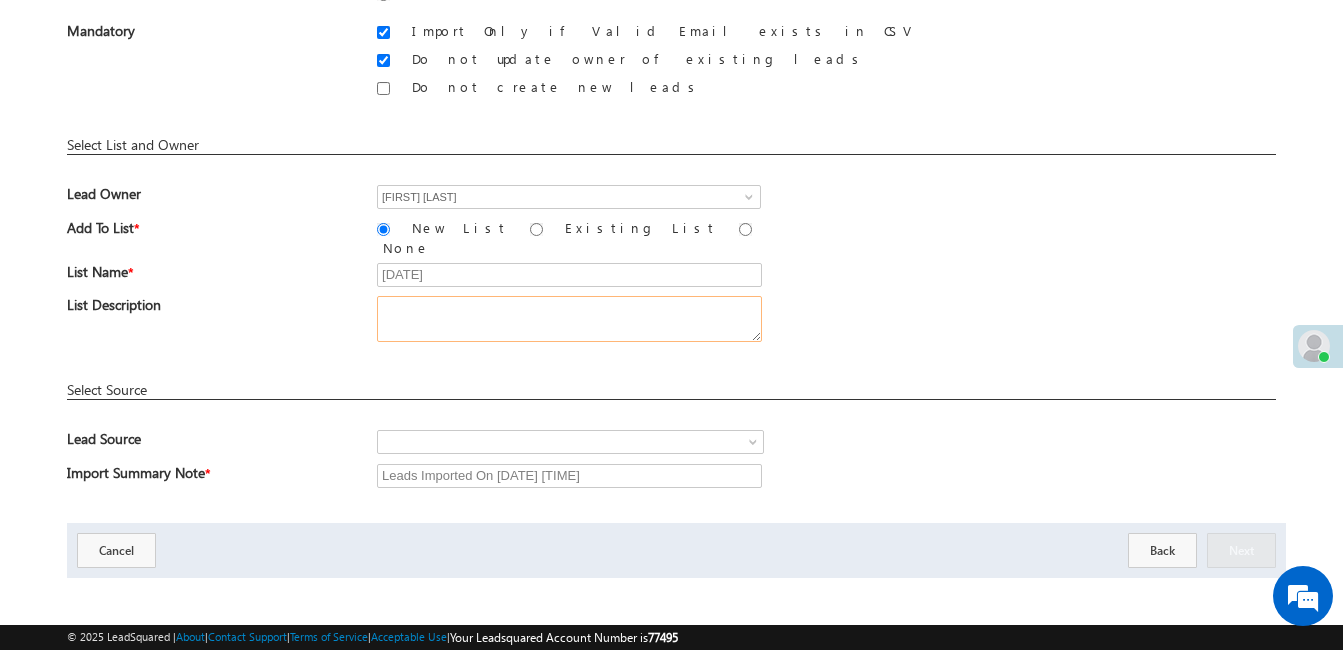 click at bounding box center [569, 319] 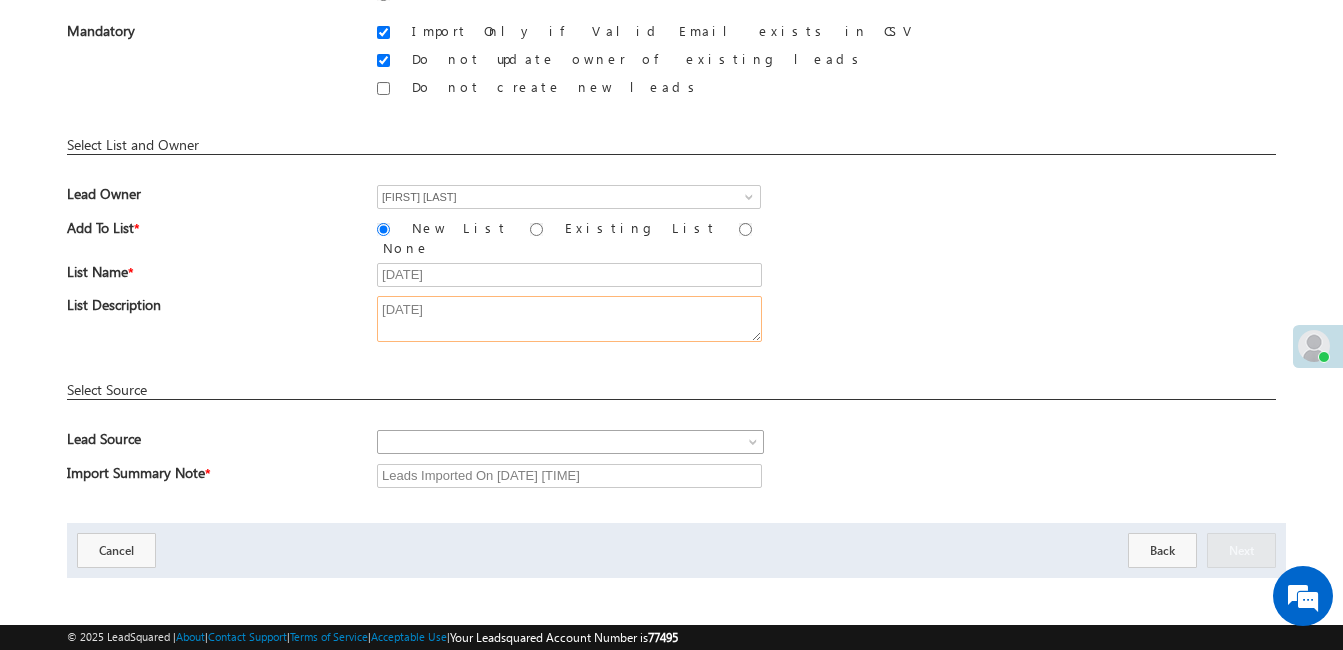 type on "22 JULY 2025" 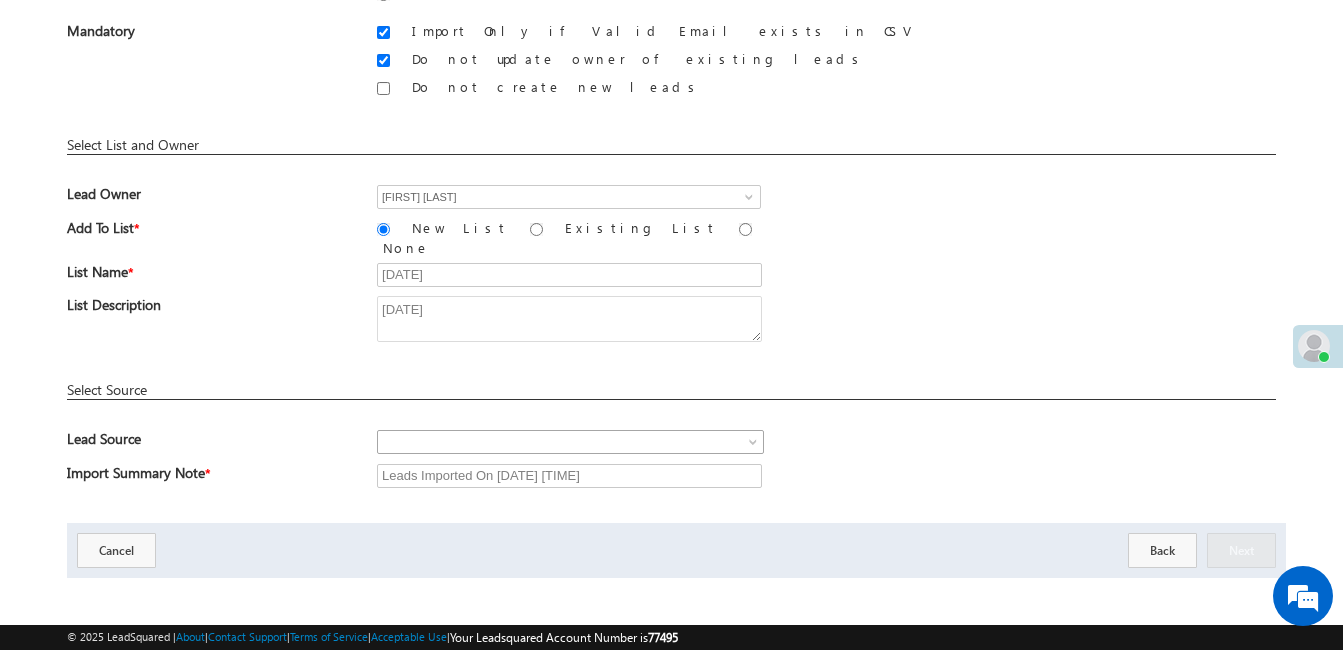 click at bounding box center (546, 442) 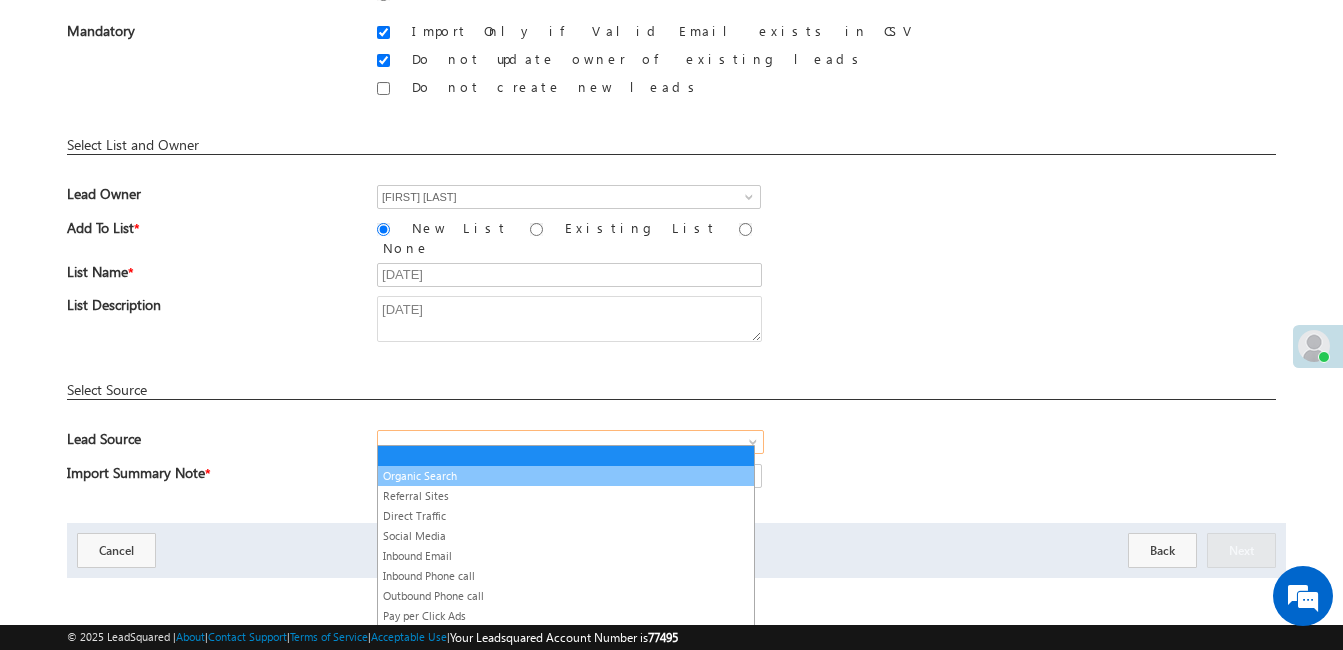 click on "Organic Search" at bounding box center [566, 476] 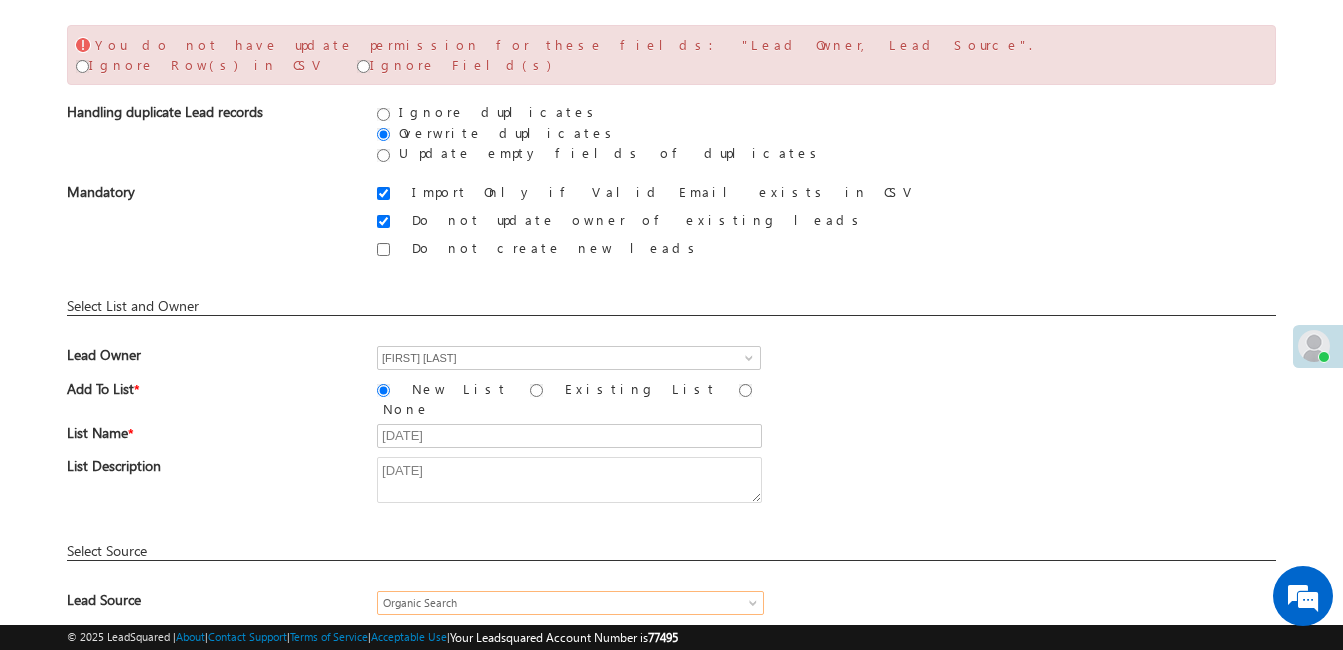 scroll, scrollTop: 0, scrollLeft: 0, axis: both 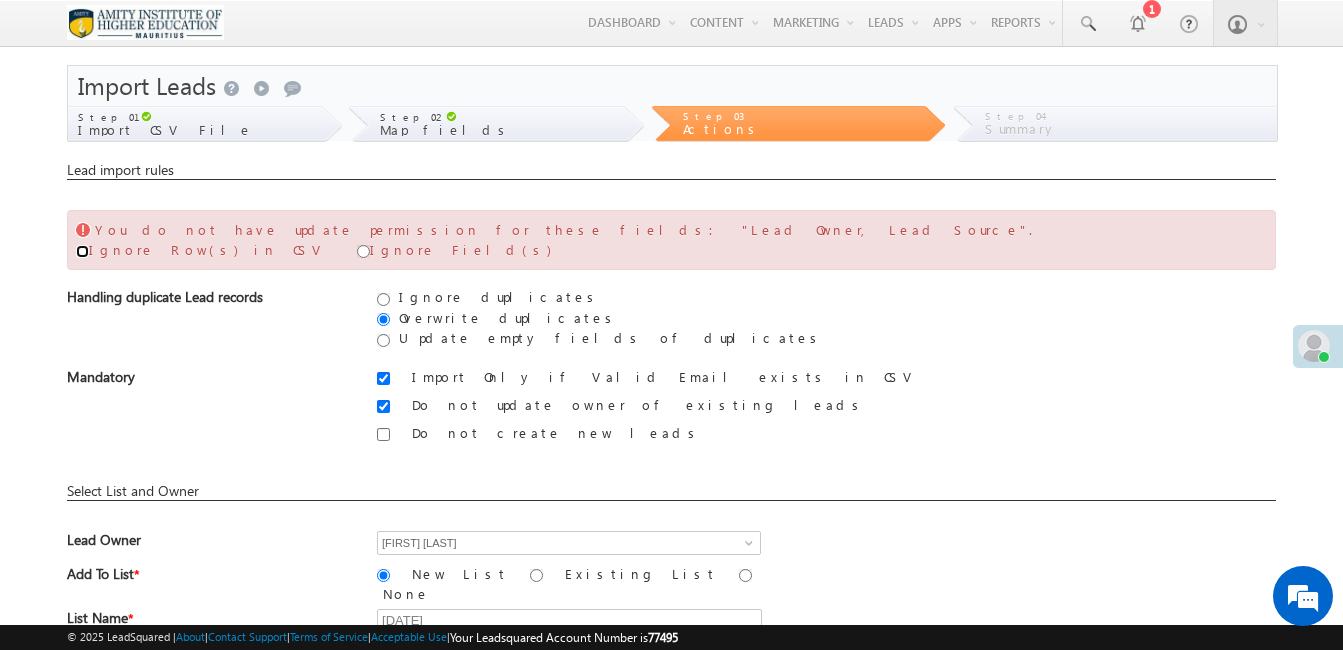 click at bounding box center [82, 251] 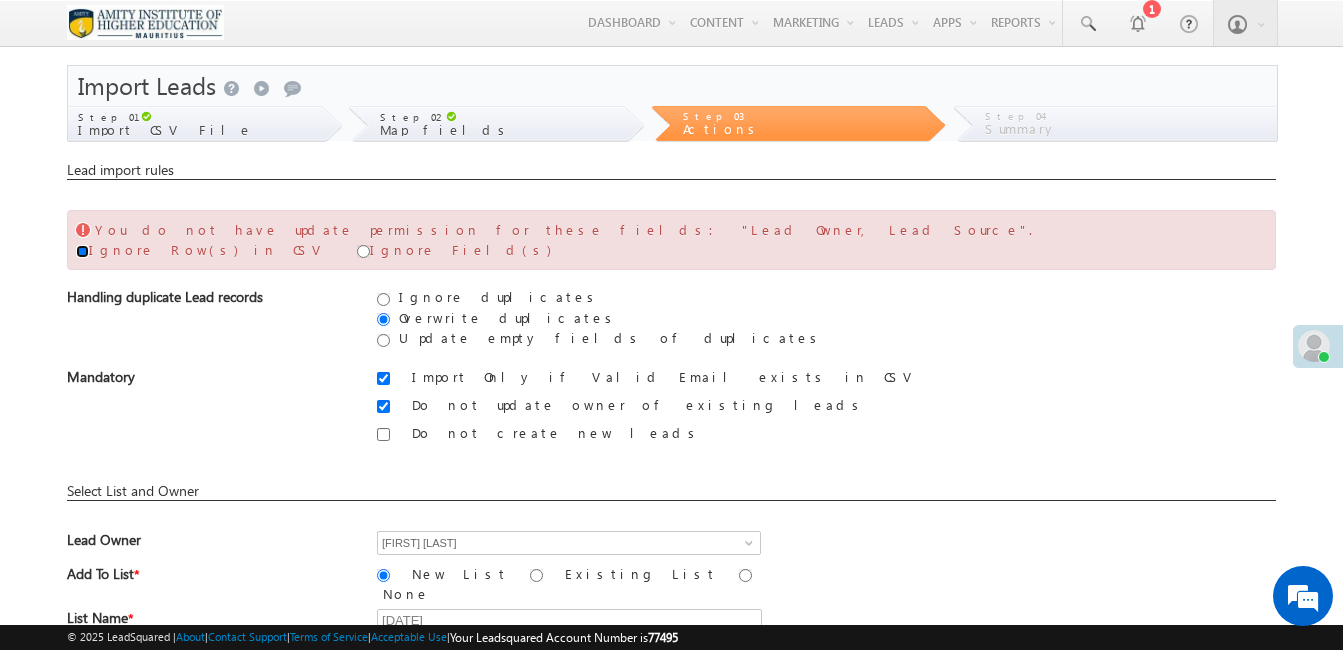 scroll, scrollTop: 346, scrollLeft: 0, axis: vertical 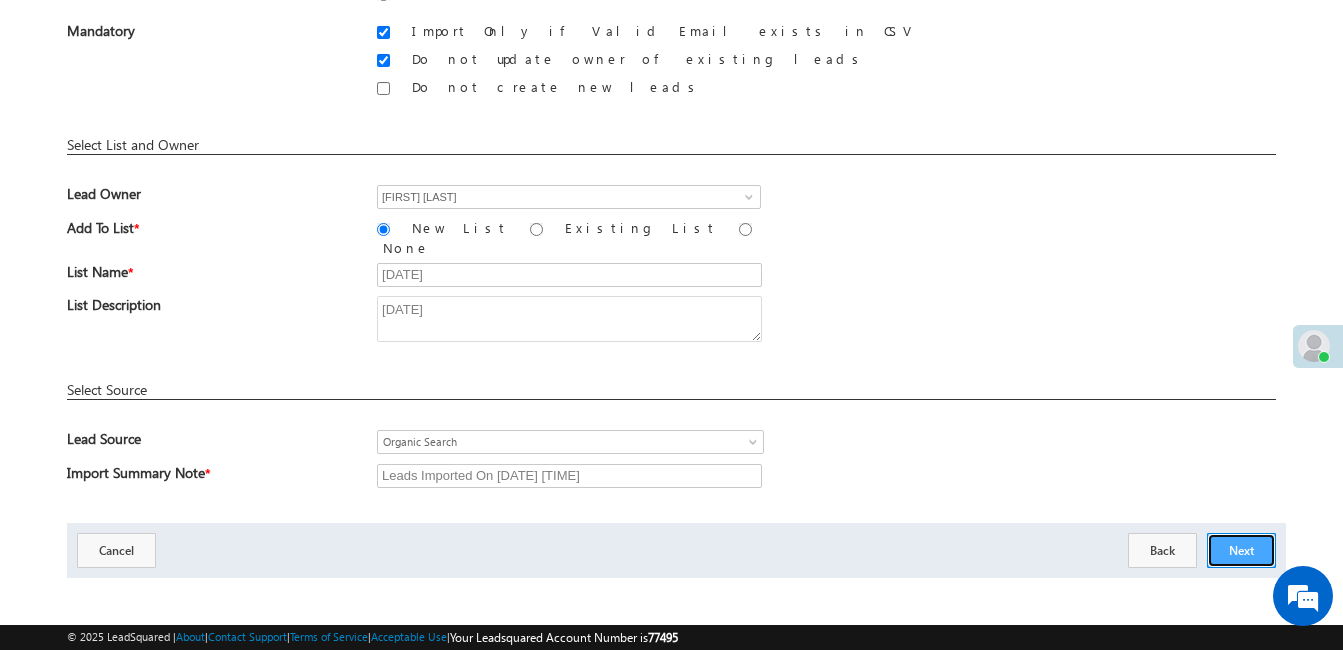 click on "Next" at bounding box center (1241, 550) 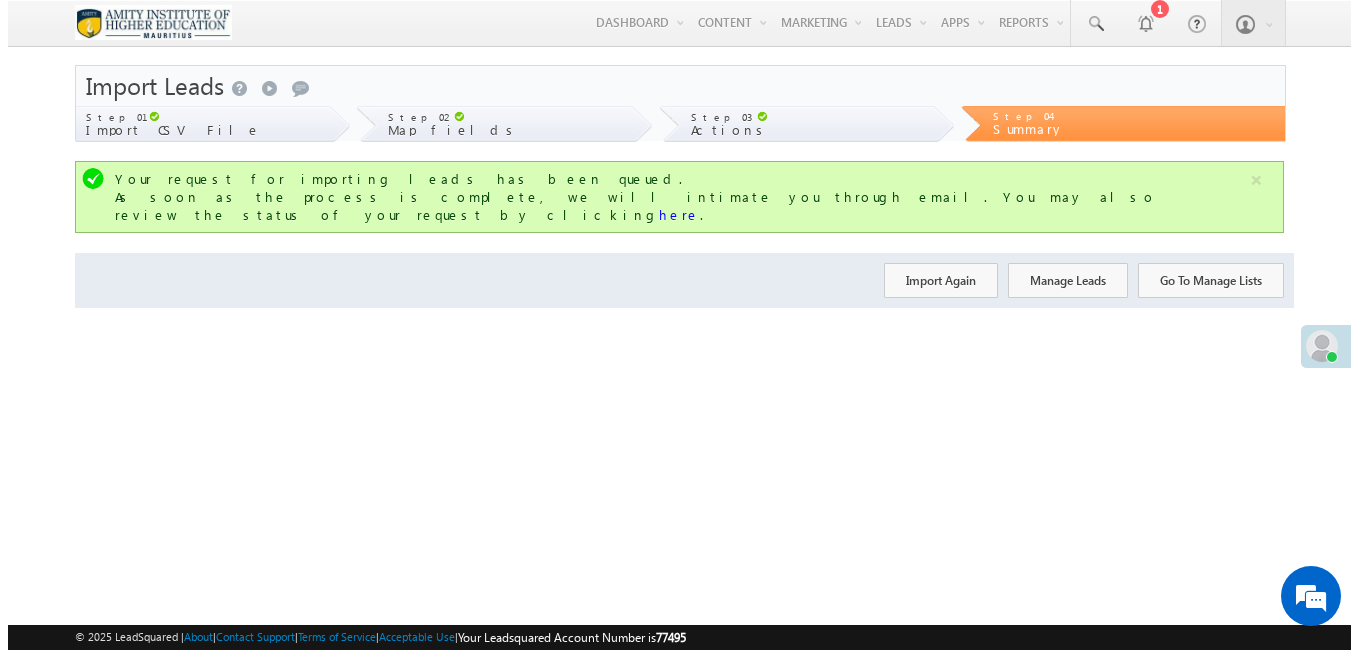 scroll, scrollTop: 0, scrollLeft: 0, axis: both 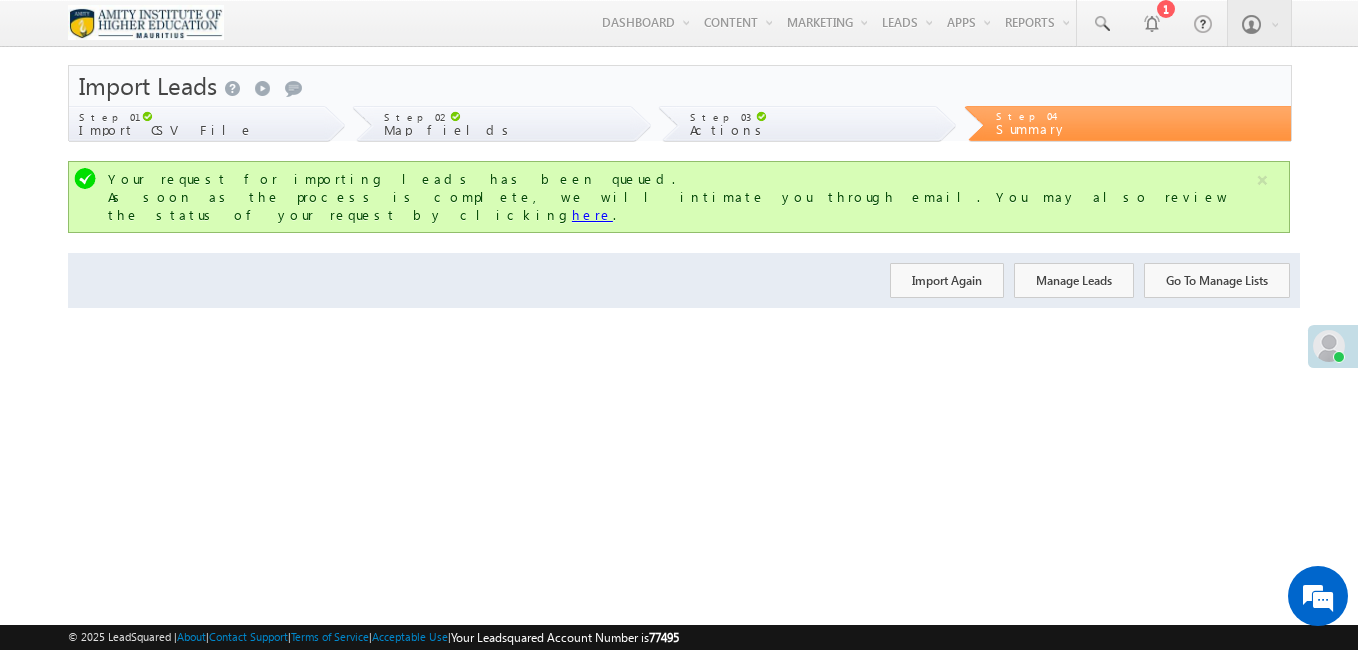 click on "here" at bounding box center [592, 214] 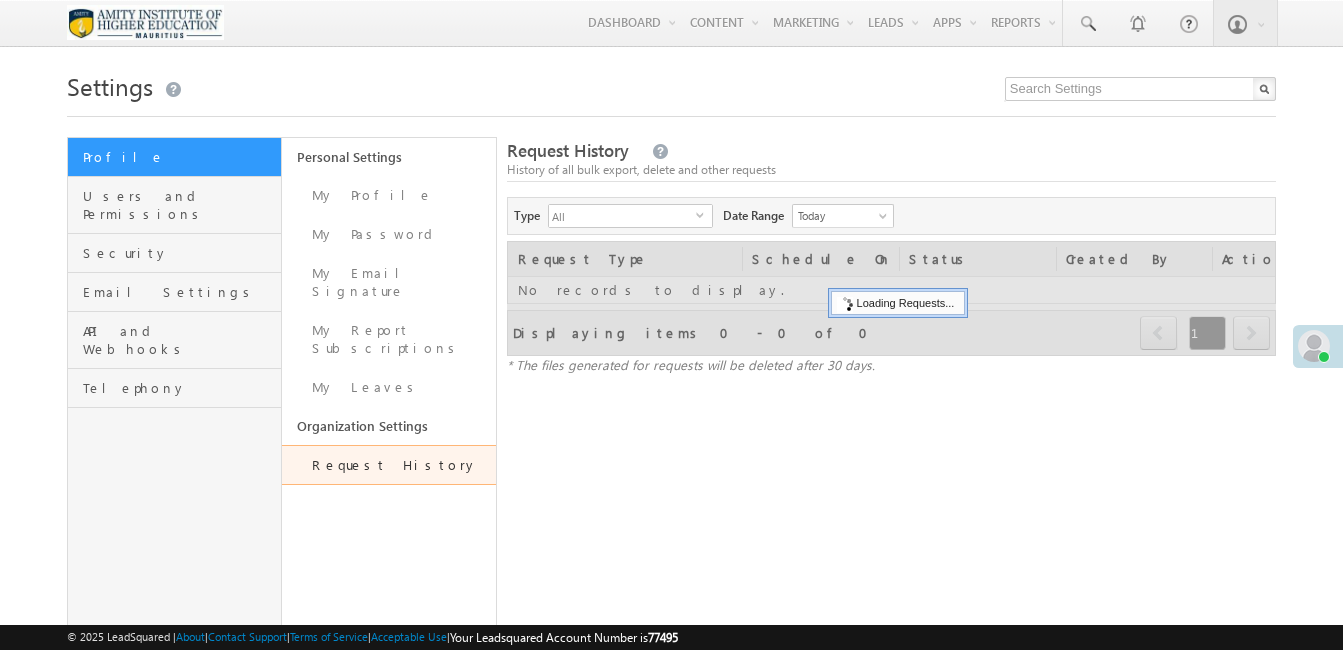 scroll, scrollTop: 0, scrollLeft: 0, axis: both 